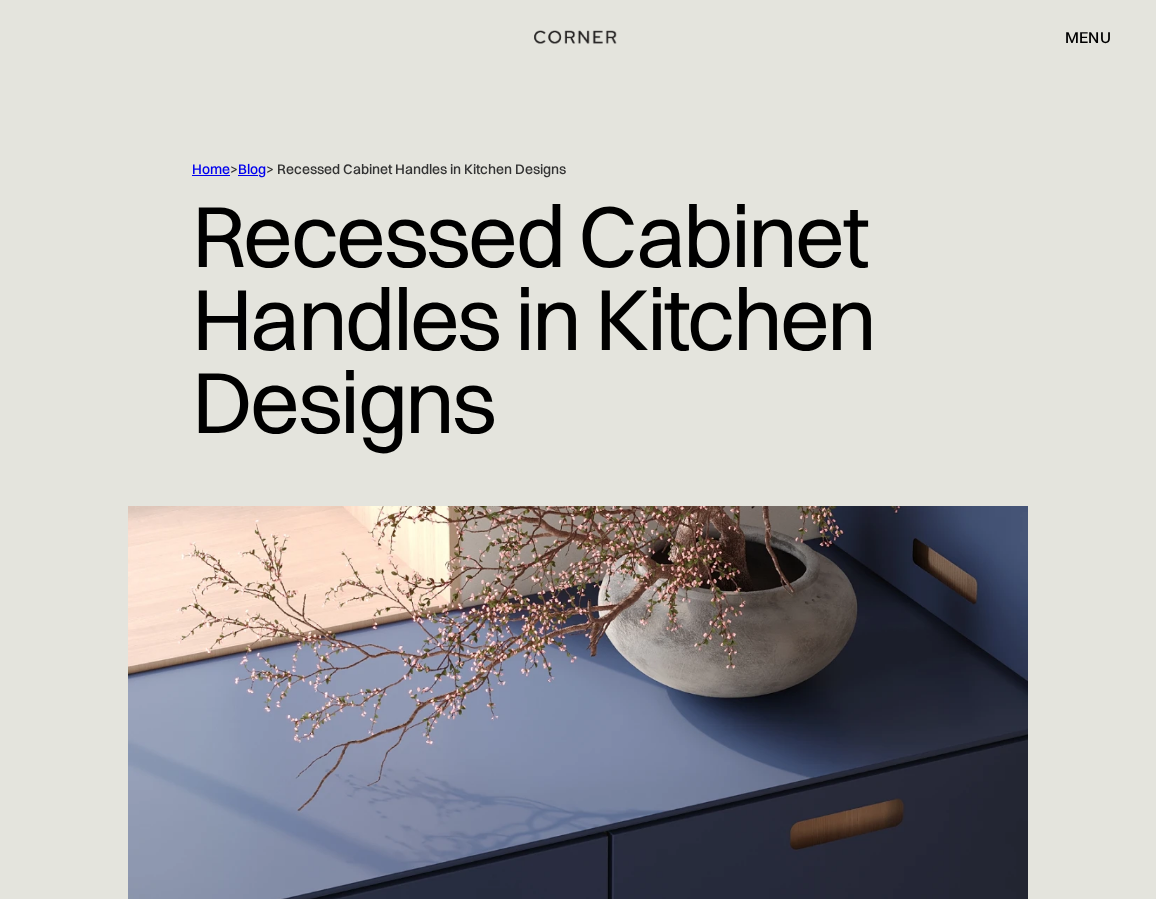scroll, scrollTop: 0, scrollLeft: 0, axis: both 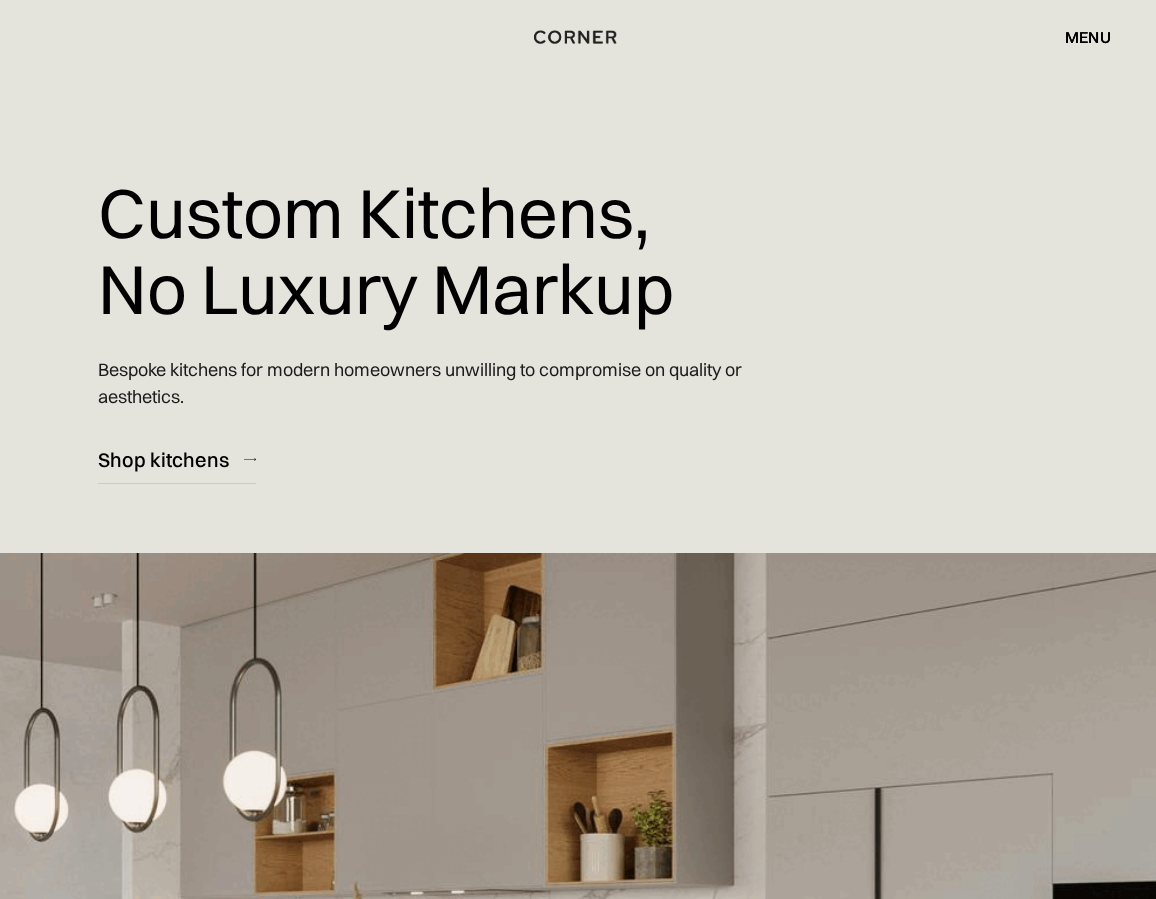 click on "menu" at bounding box center (1088, 37) 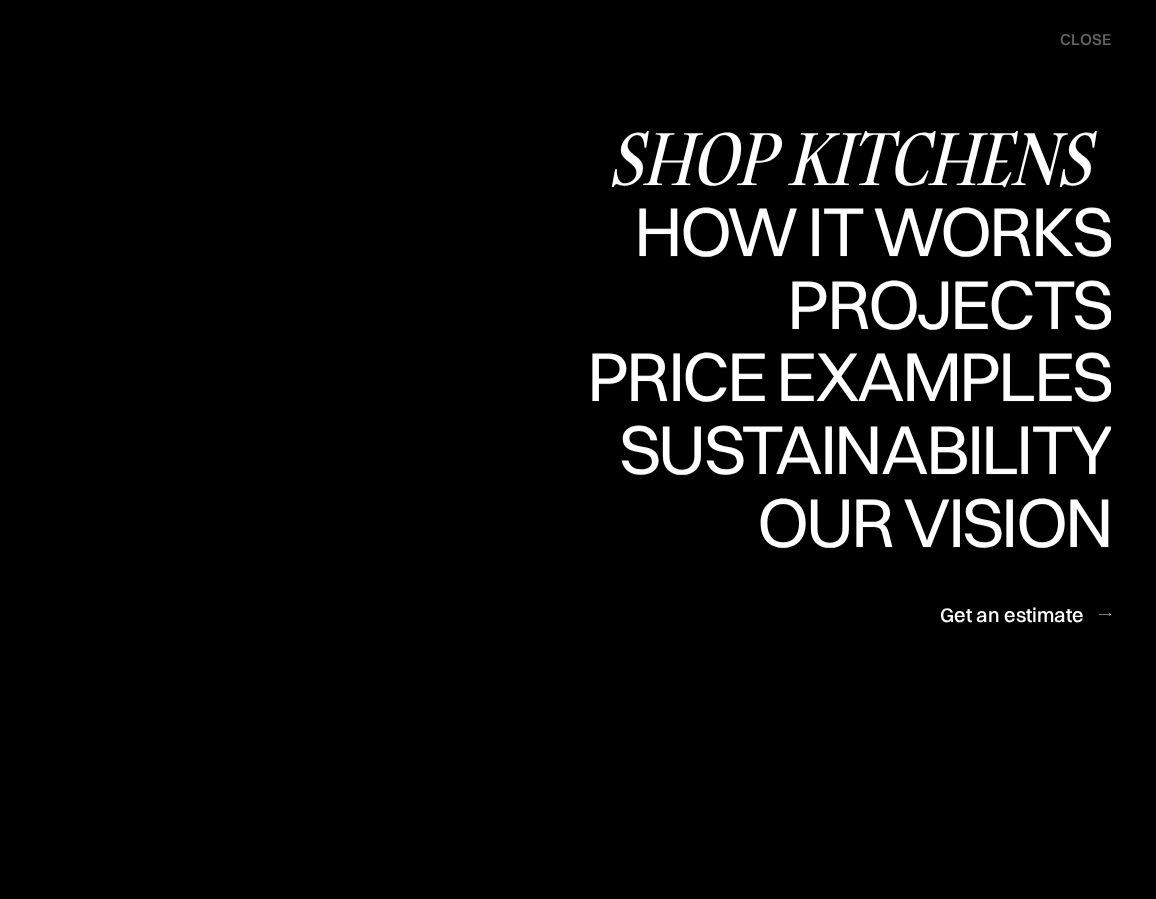 click on "Shop Kitchens" at bounding box center [0, 0] 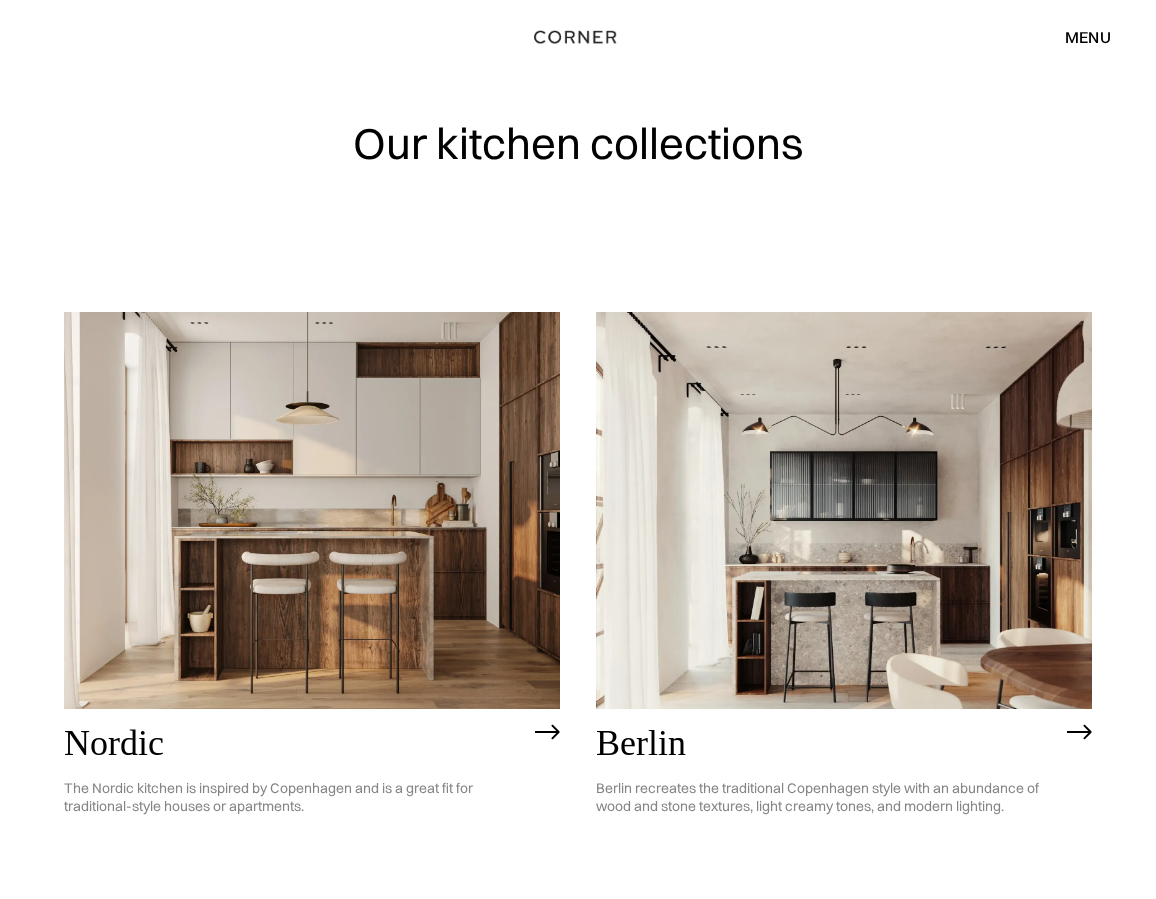 scroll, scrollTop: 0, scrollLeft: 0, axis: both 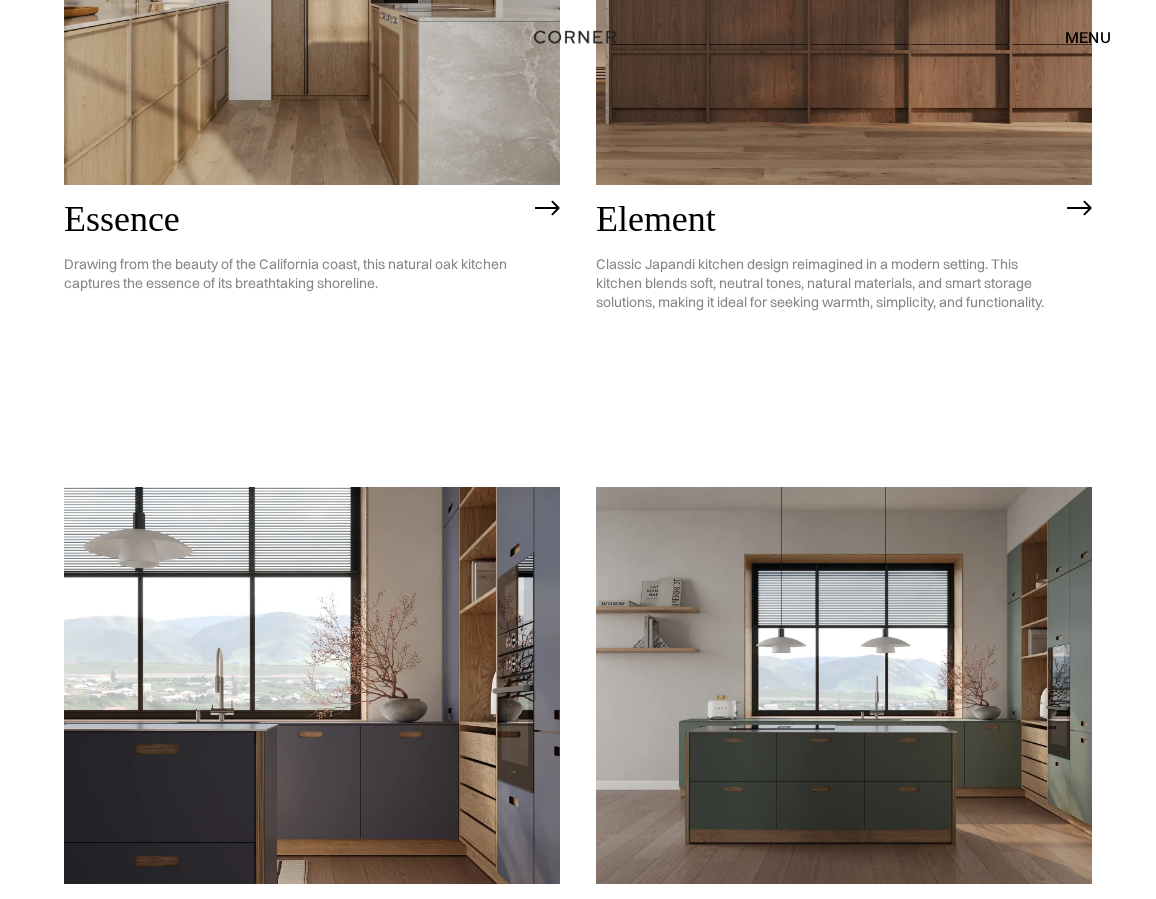 click on "Element" at bounding box center [826, 220] 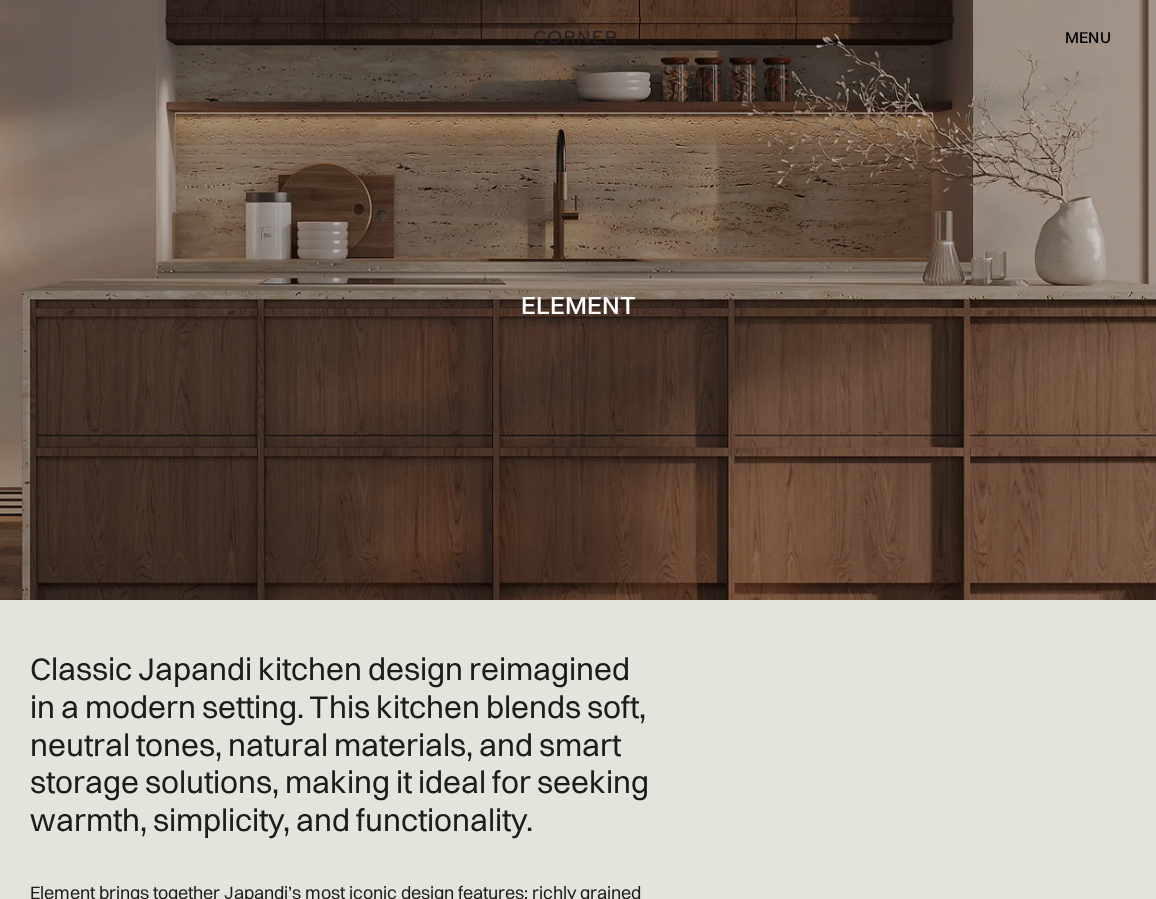 scroll, scrollTop: 0, scrollLeft: 0, axis: both 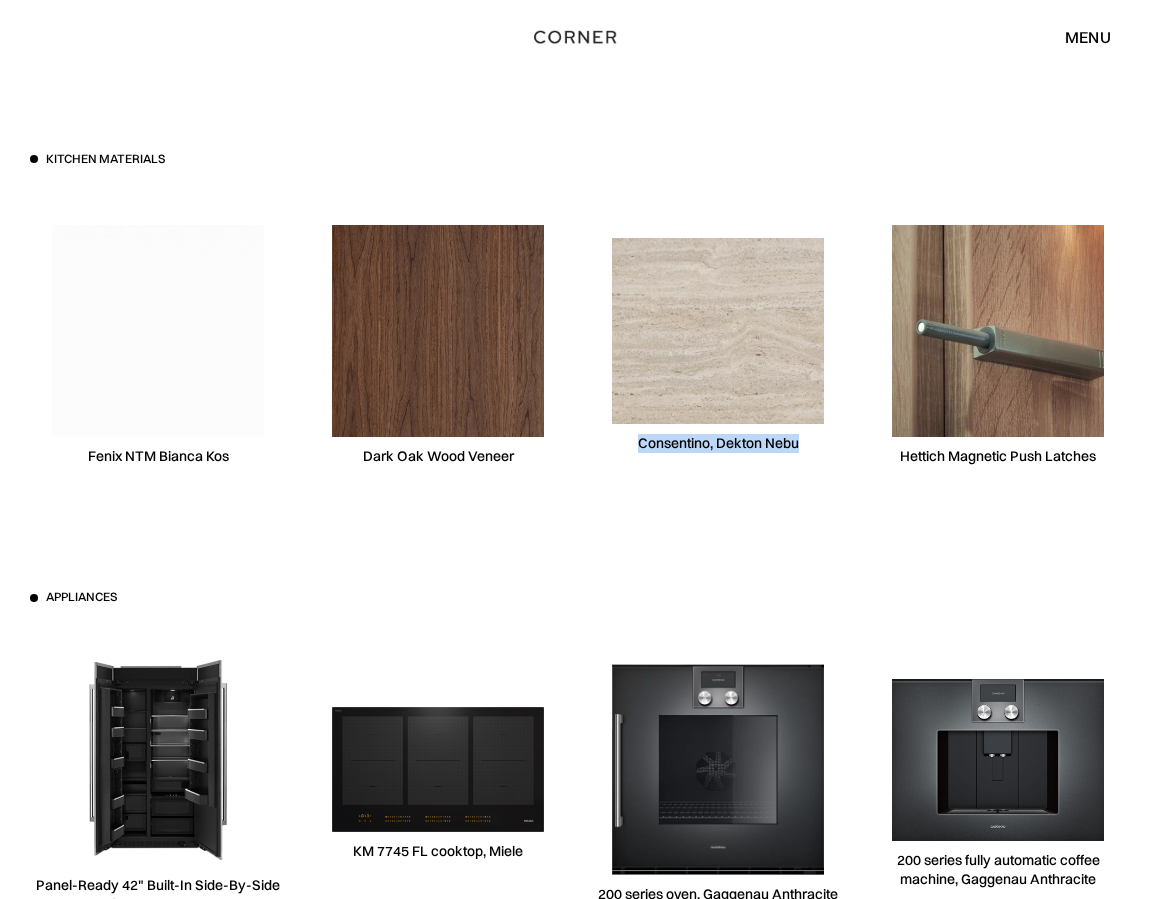 drag, startPoint x: 634, startPoint y: 431, endPoint x: 806, endPoint y: 434, distance: 172.02615 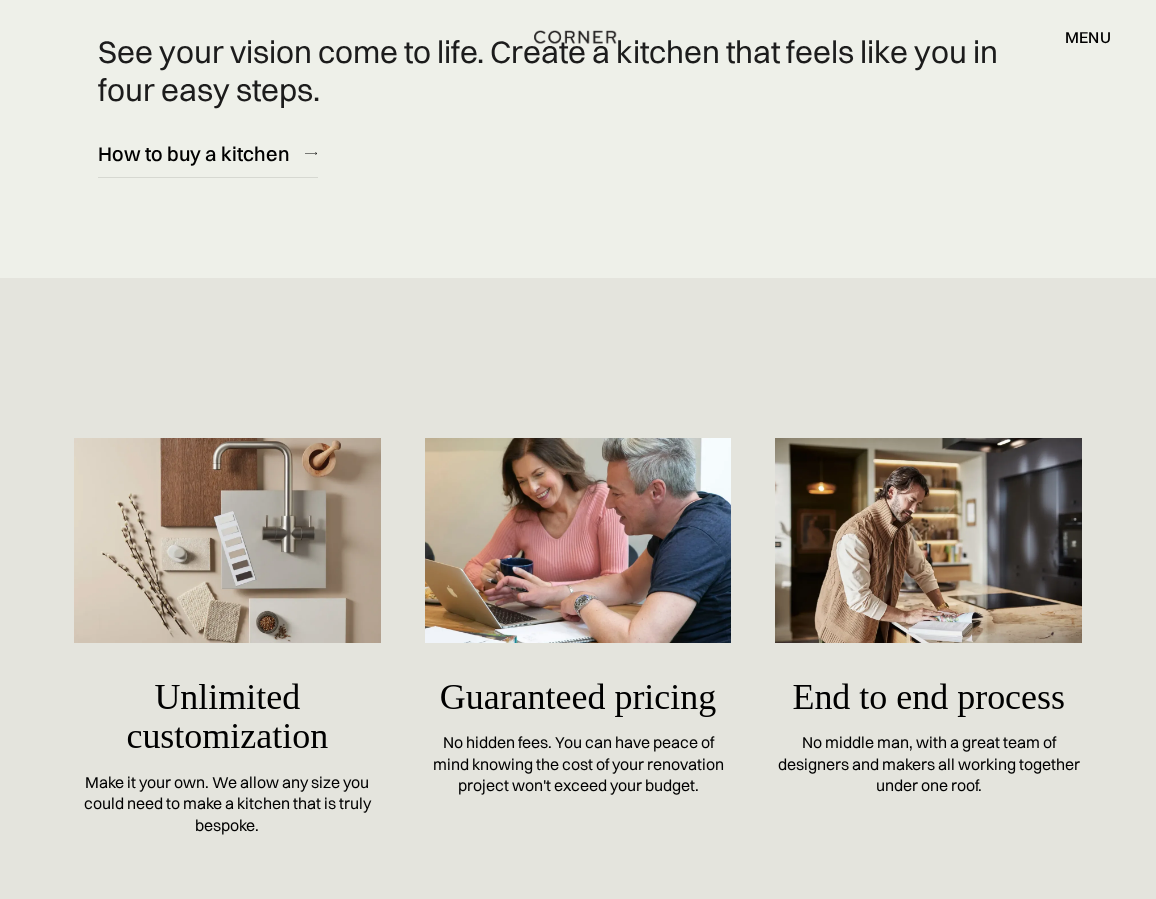 scroll, scrollTop: 8241, scrollLeft: 0, axis: vertical 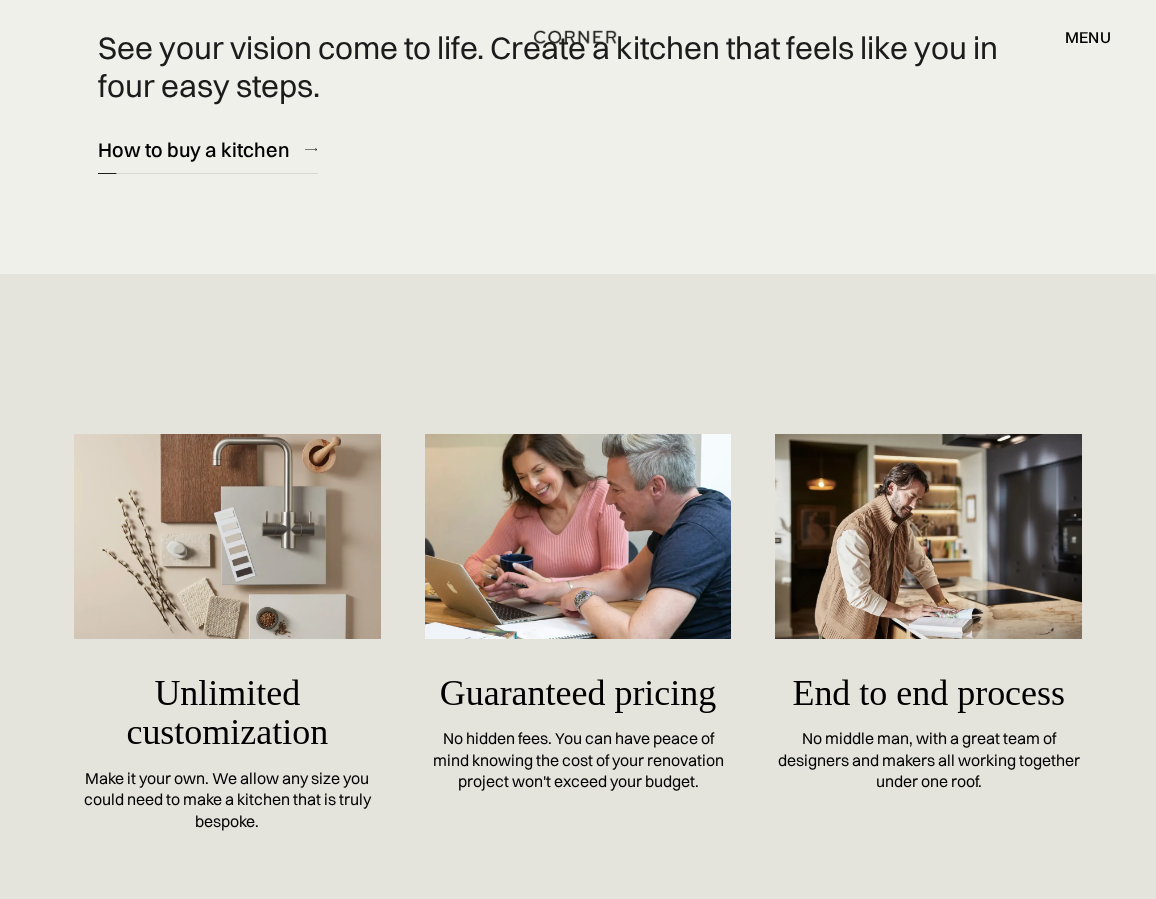 click on "How to buy a kitchen" at bounding box center (208, 149) 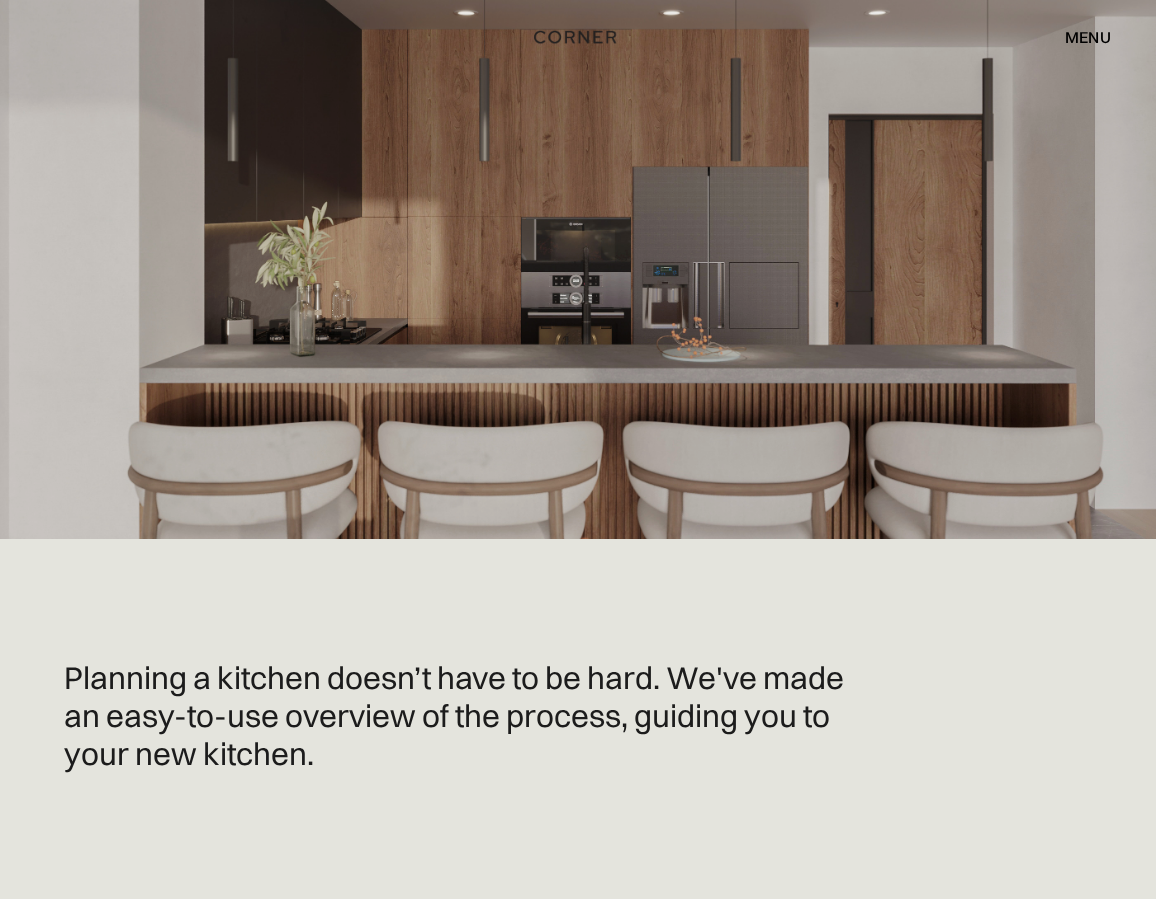 scroll, scrollTop: 0, scrollLeft: 0, axis: both 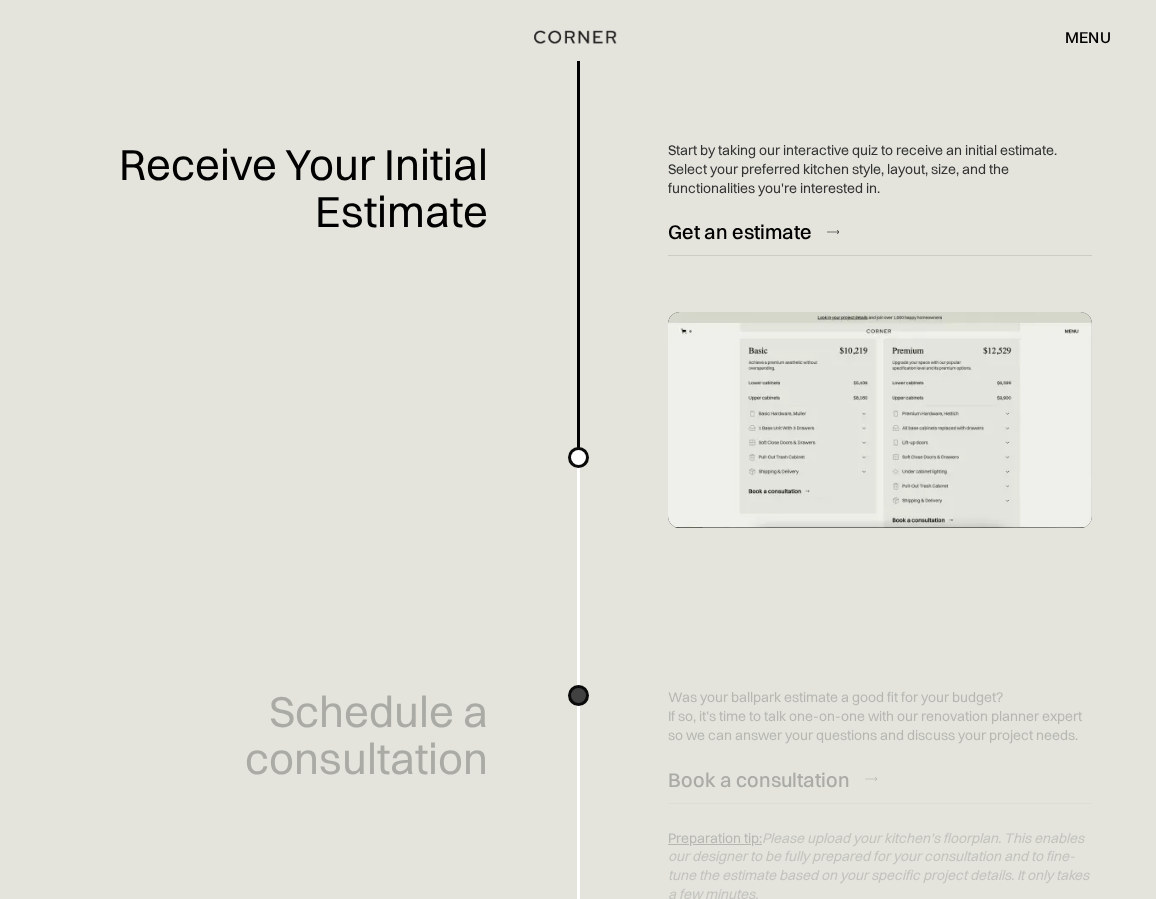 click on "Planning a kitchen doesn’t have to be hard. We've made an easy-to-use overview of the process, guiding you to your new kitchen. Receive Your Initial Estimate Start by taking our interactive quiz to receive an initial estimate. Select your preferred kitchen style, layout, size, and the functionalities you're interested in. Get an estimate Schedule a consultation Was your ballpark estimate a good fit for your budget?  If so, it’s time to talk one-on-one with our renovation planner expert so we can answer your questions and discuss your project needs. Book a consultation Preparation tip:  Please upload your kitchen's floorplan. This enables our designer to be fully prepared for your consultation and to fine-tune the estimate based on your specific project details. It only takes a few minutes. Reserve Your Spot The initial step to secure your project and begin the process is placing a fully refundable $500 deposit.  Here's what you'll receive: Up to 5 cabinet samples A personalized cabinet layout ‍ ‍" at bounding box center (578, 1893) 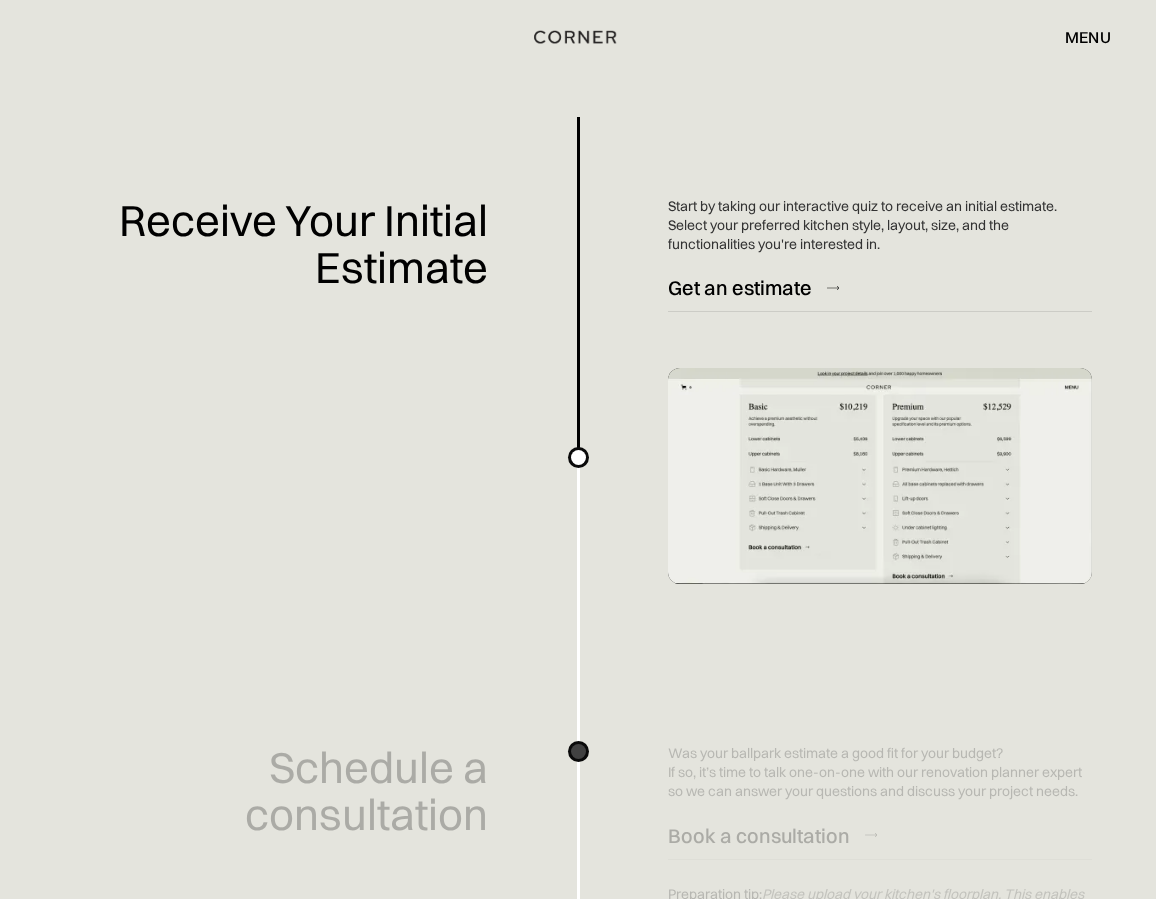 scroll, scrollTop: 766, scrollLeft: 0, axis: vertical 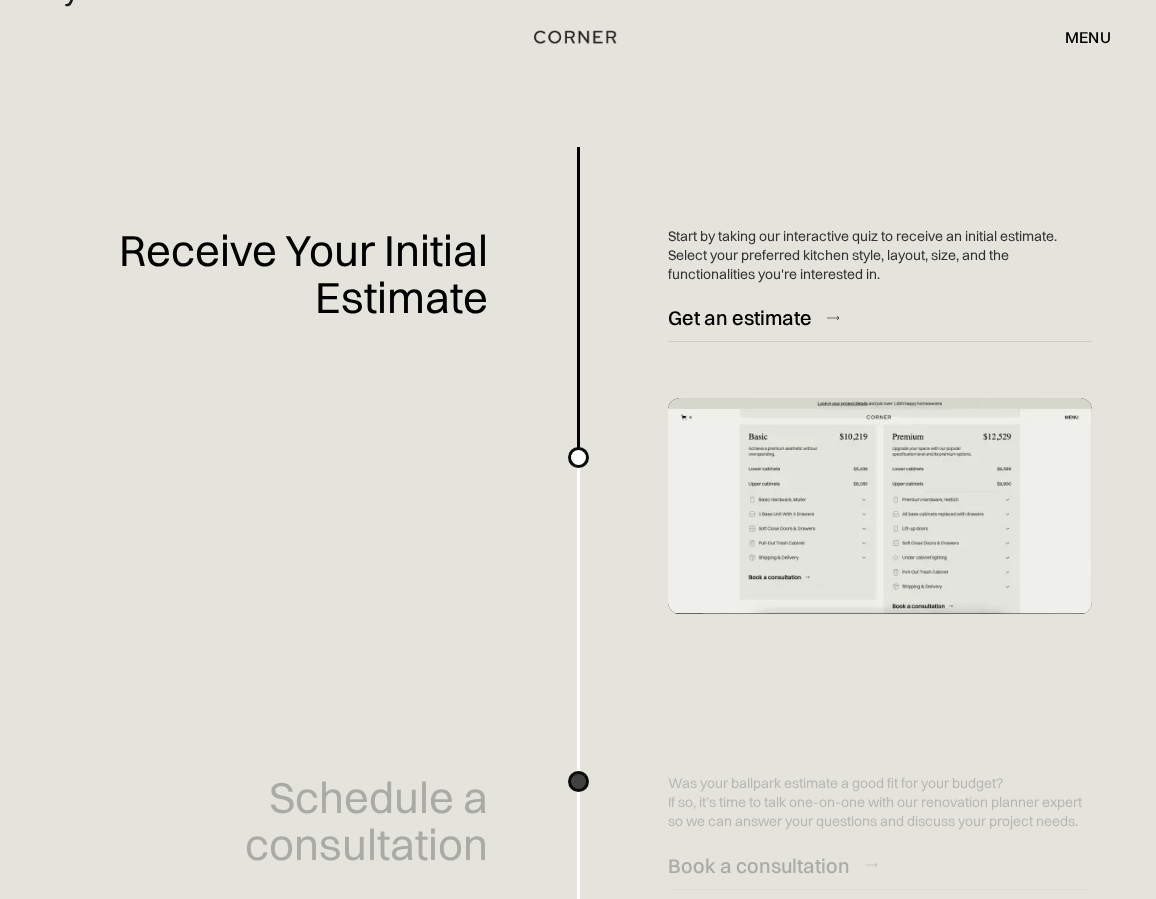 click on "Planning a kitchen doesn’t have to be hard. We've made an easy-to-use overview of the process, guiding you to your new kitchen. Receive Your Initial Estimate Start by taking our interactive quiz to receive an initial estimate. Select your preferred kitchen style, layout, size, and the functionalities you're interested in. Get an estimate Schedule a consultation Was your ballpark estimate a good fit for your budget?  If so, it’s time to talk one-on-one with our renovation planner expert so we can answer your questions and discuss your project needs. Book a consultation Preparation tip:  Please upload your kitchen's floorplan. This enables our designer to be fully prepared for your consultation and to fine-tune the estimate based on your specific project details. It only takes a few minutes. Reserve Your Spot The initial step to secure your project and begin the process is placing a fully refundable $500 deposit.  Here's what you'll receive: Up to 5 cabinet samples A personalized cabinet layout ‍ ‍" at bounding box center [578, 1979] 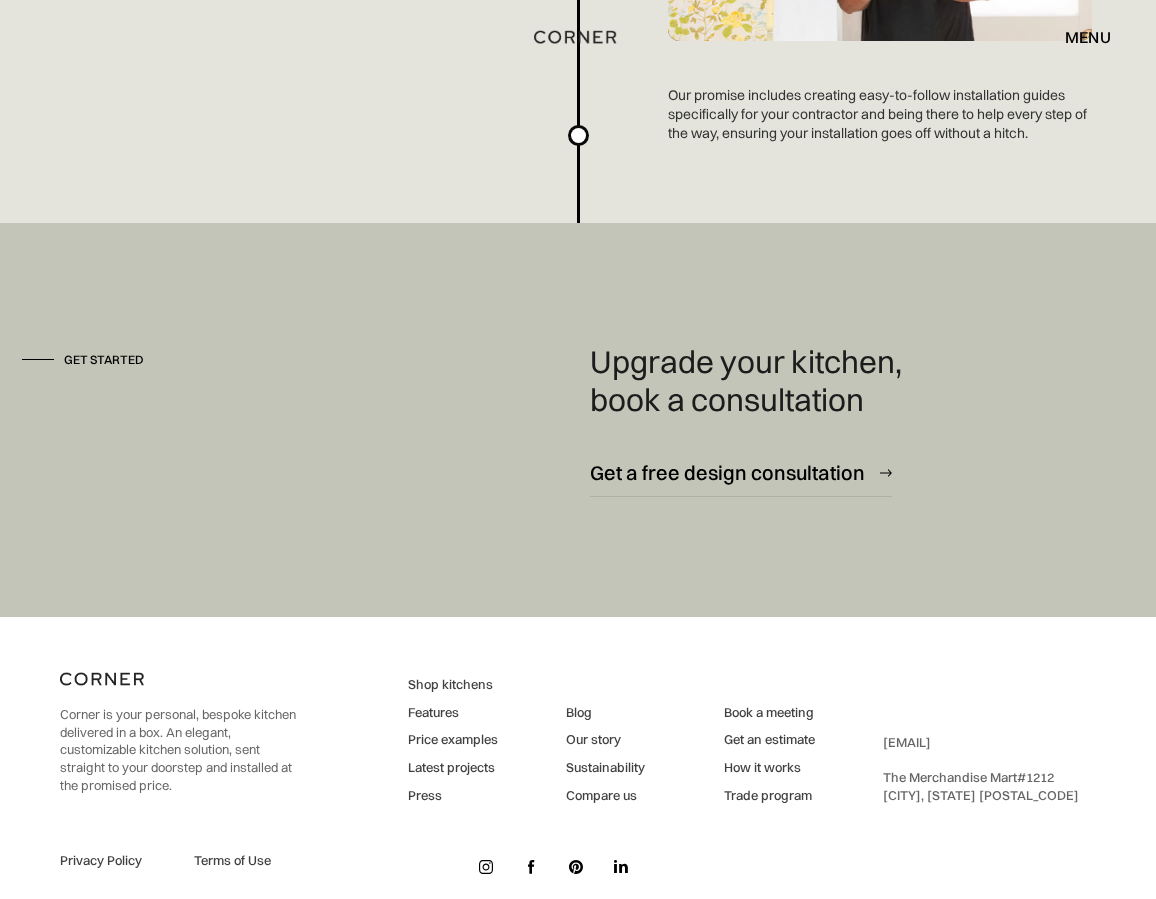 scroll, scrollTop: 5267, scrollLeft: 0, axis: vertical 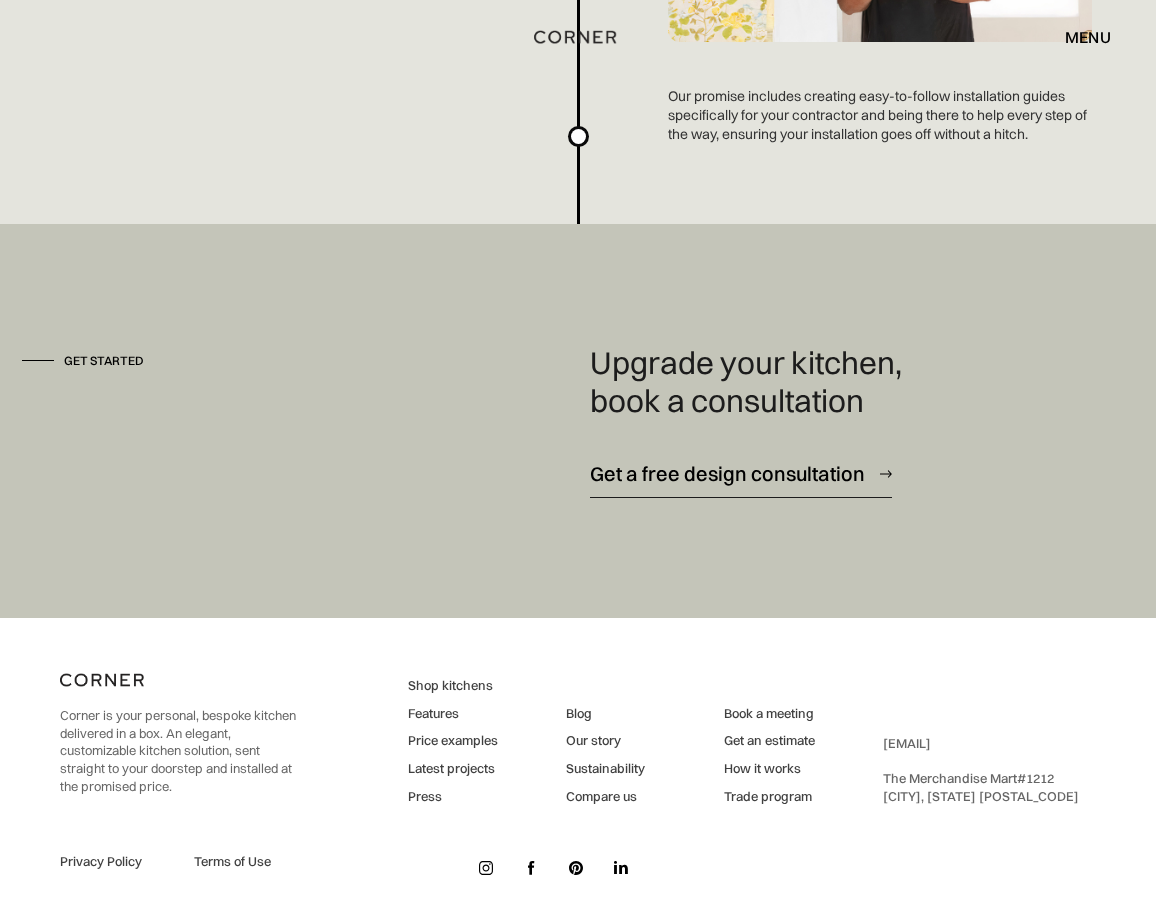 click on "Get a free design consultation" at bounding box center [727, 473] 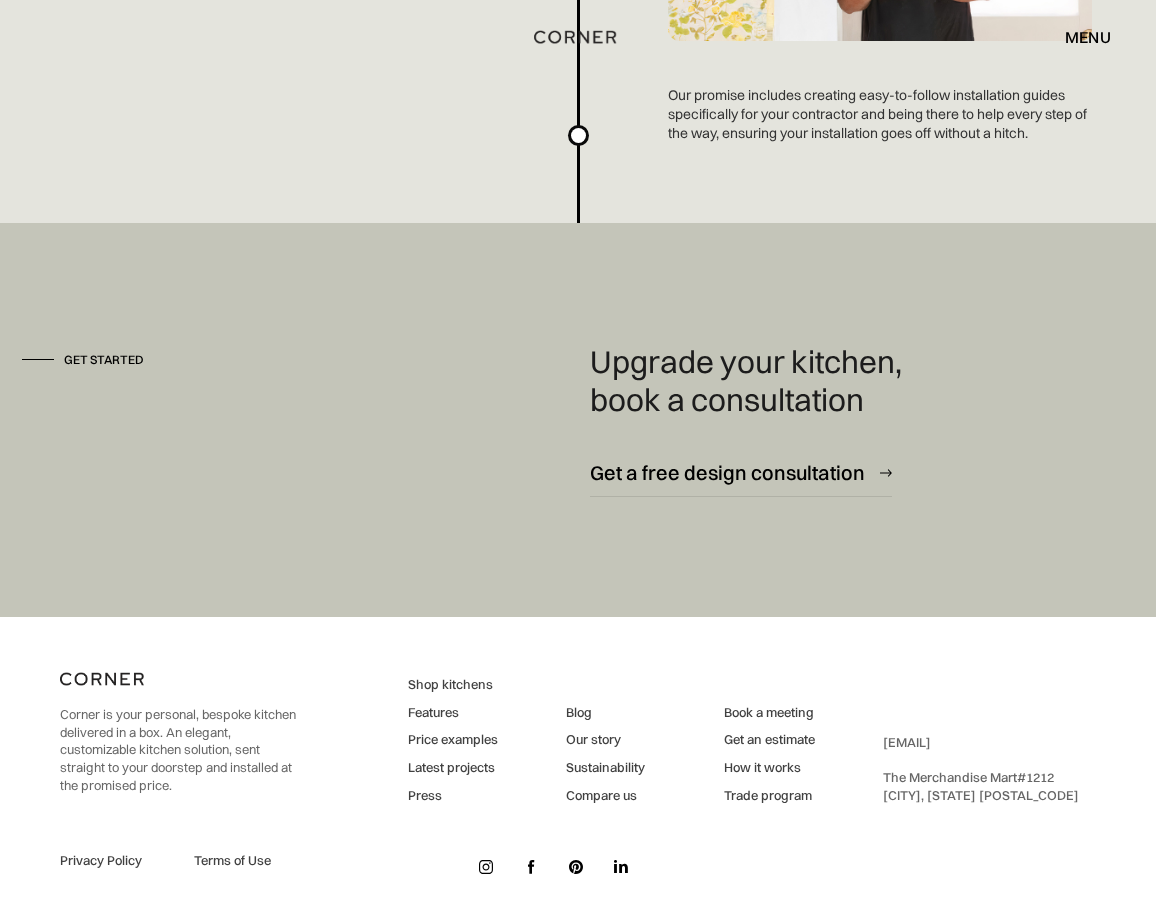 scroll, scrollTop: 5267, scrollLeft: 0, axis: vertical 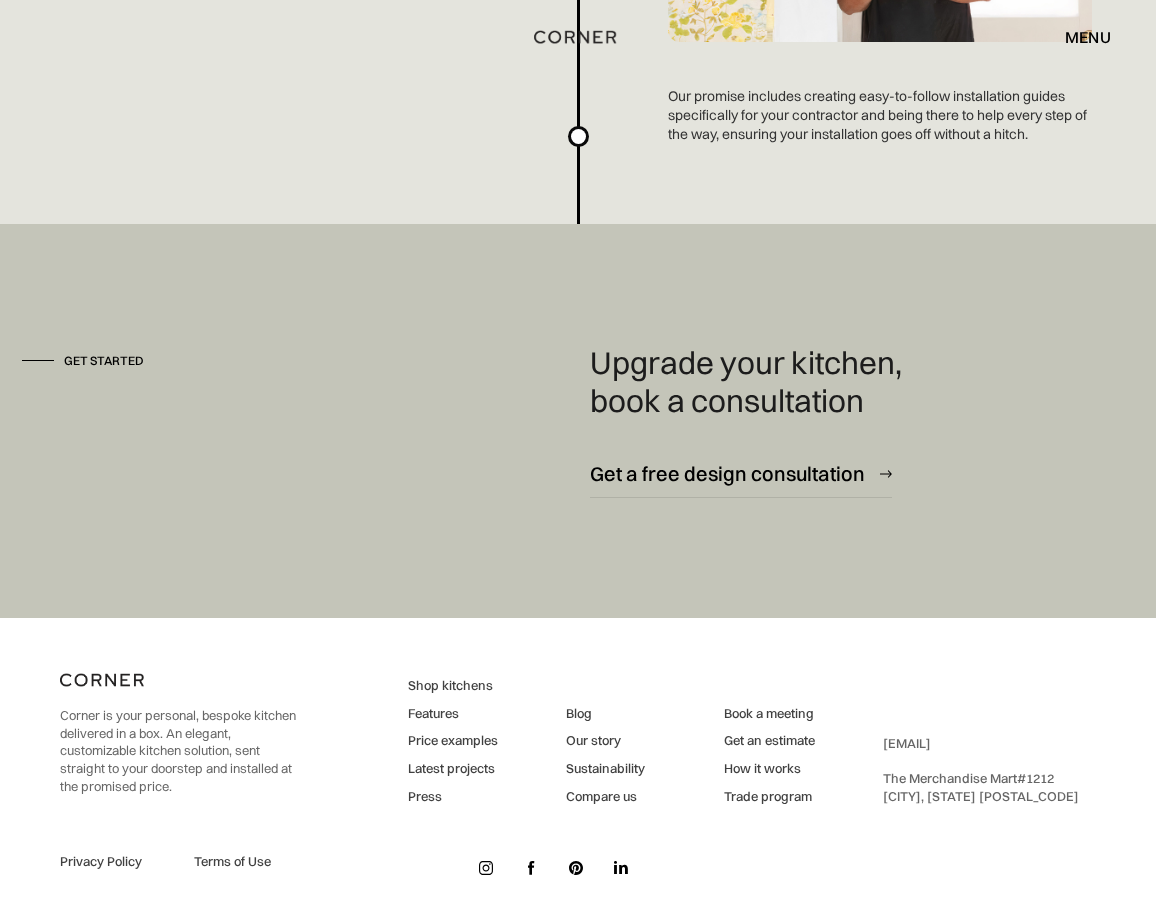 click on "Price examples" at bounding box center (453, 741) 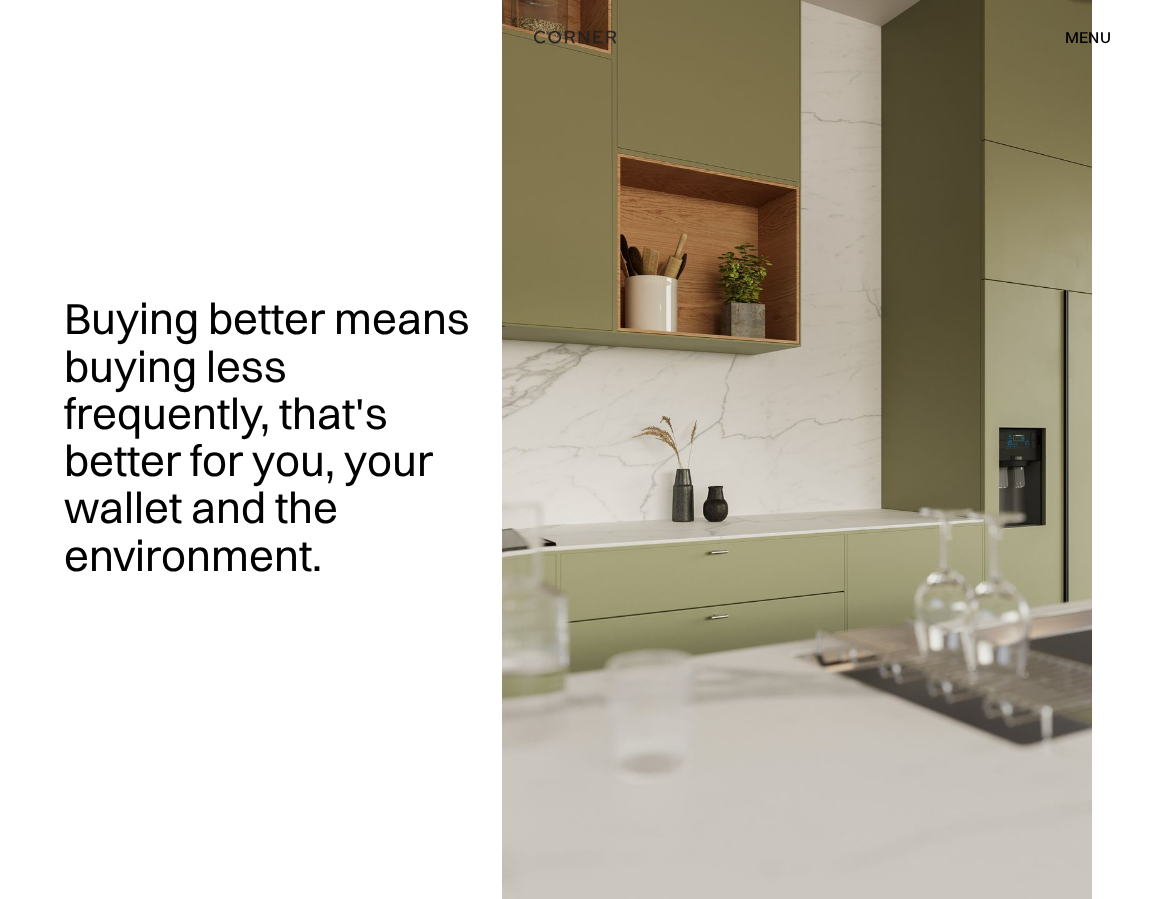 scroll, scrollTop: 0, scrollLeft: 0, axis: both 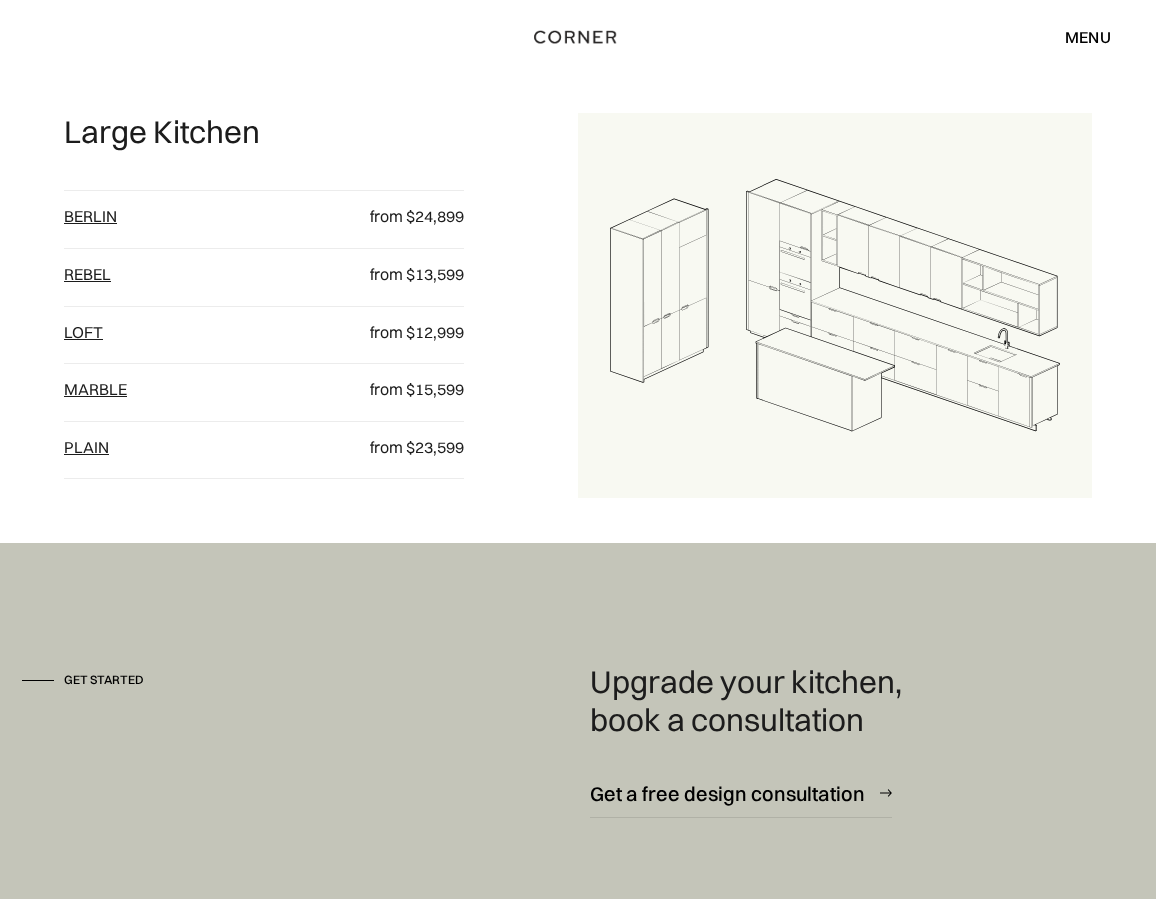 click on "Berlin" at bounding box center [90, 216] 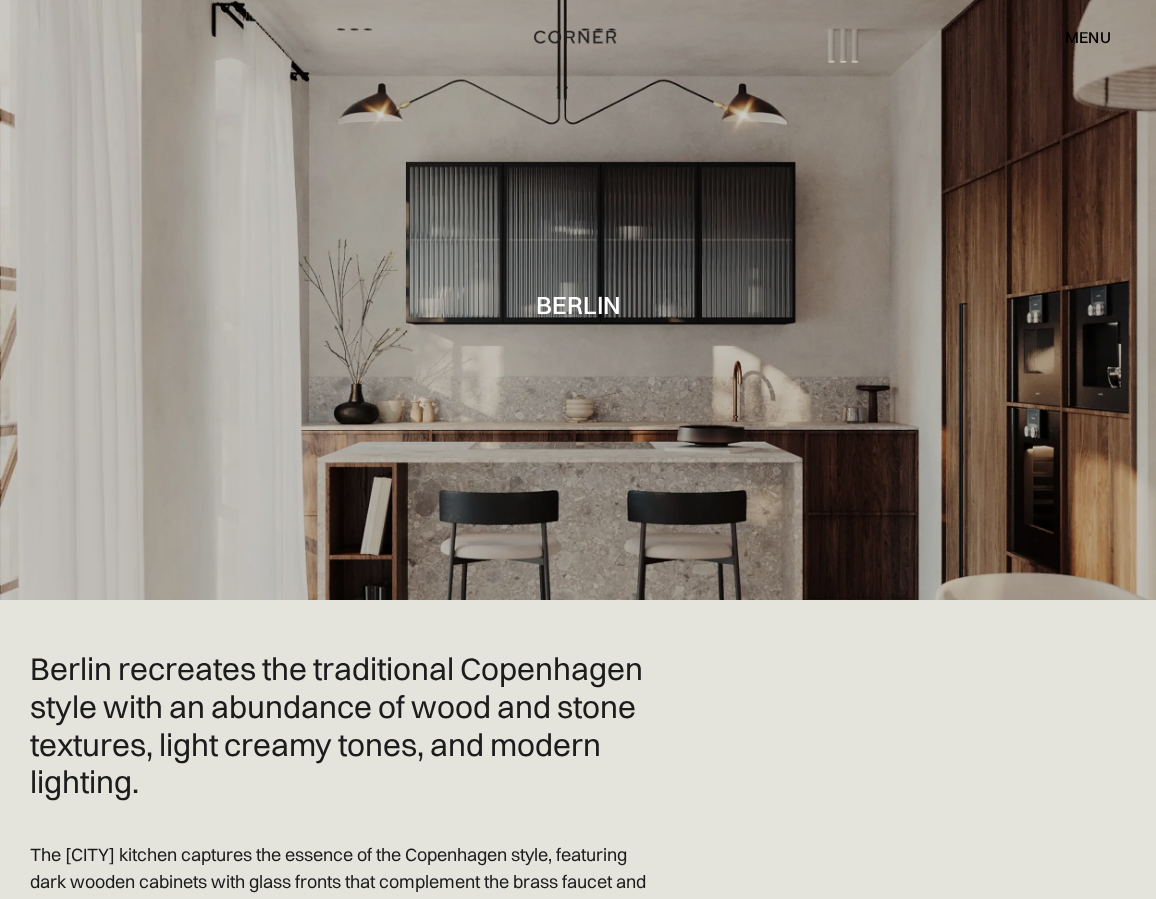 scroll, scrollTop: 0, scrollLeft: 0, axis: both 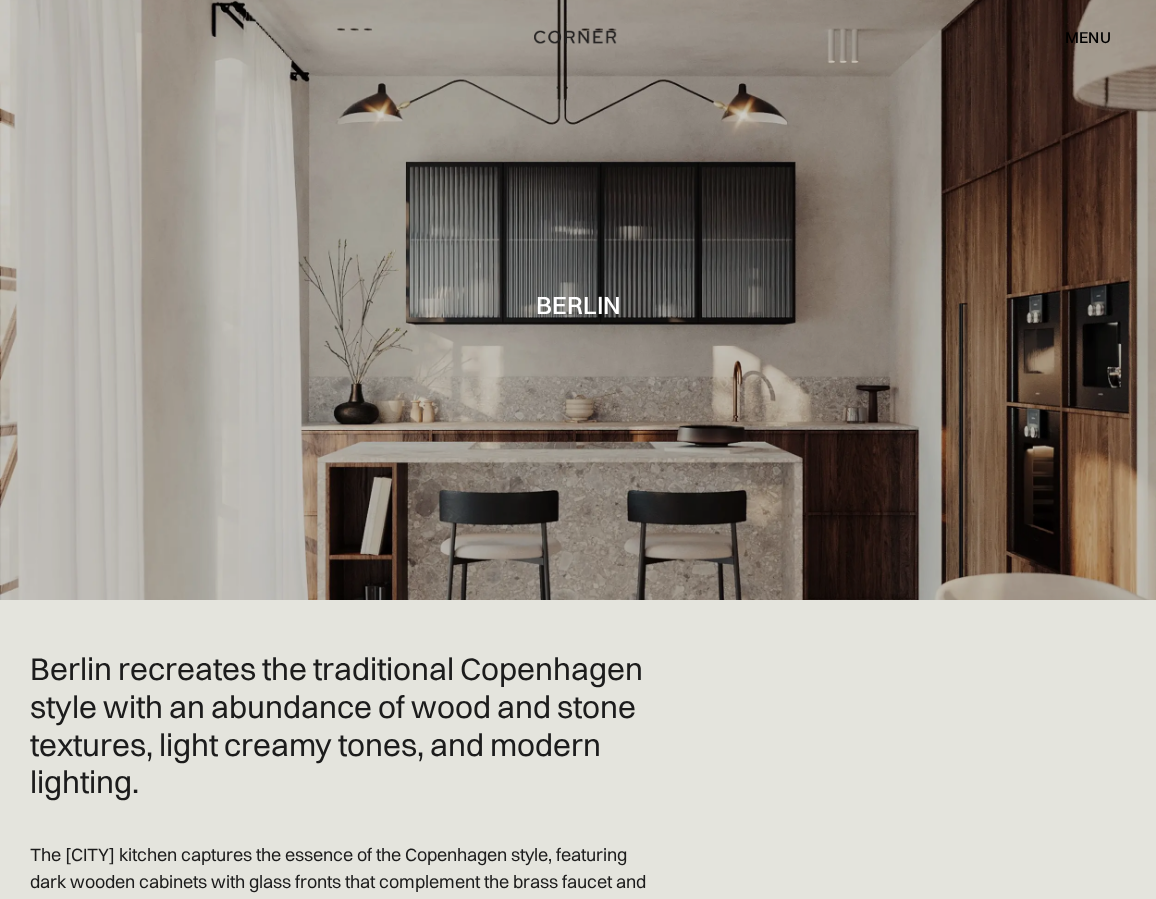 click on "menu" at bounding box center [1088, 37] 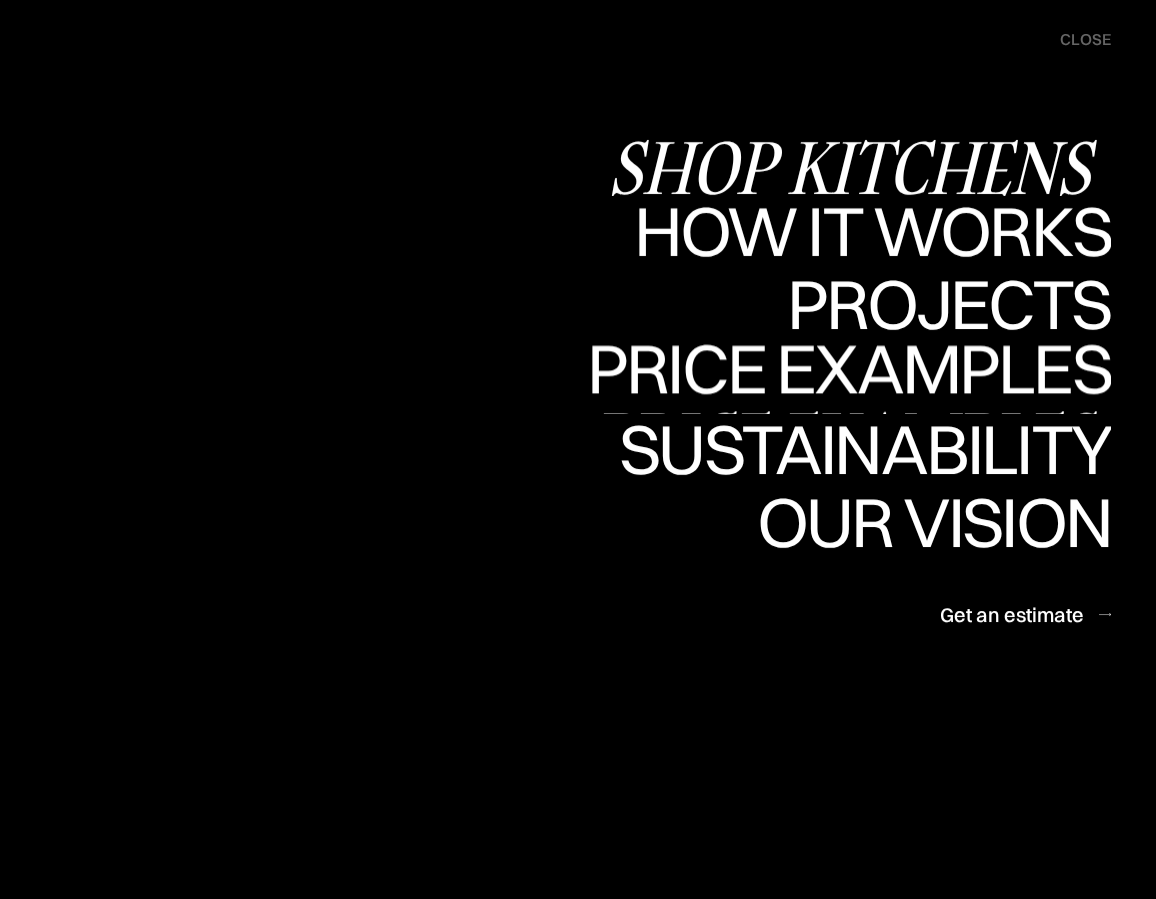 click on "Shop Kitchens" at bounding box center (859, 167) 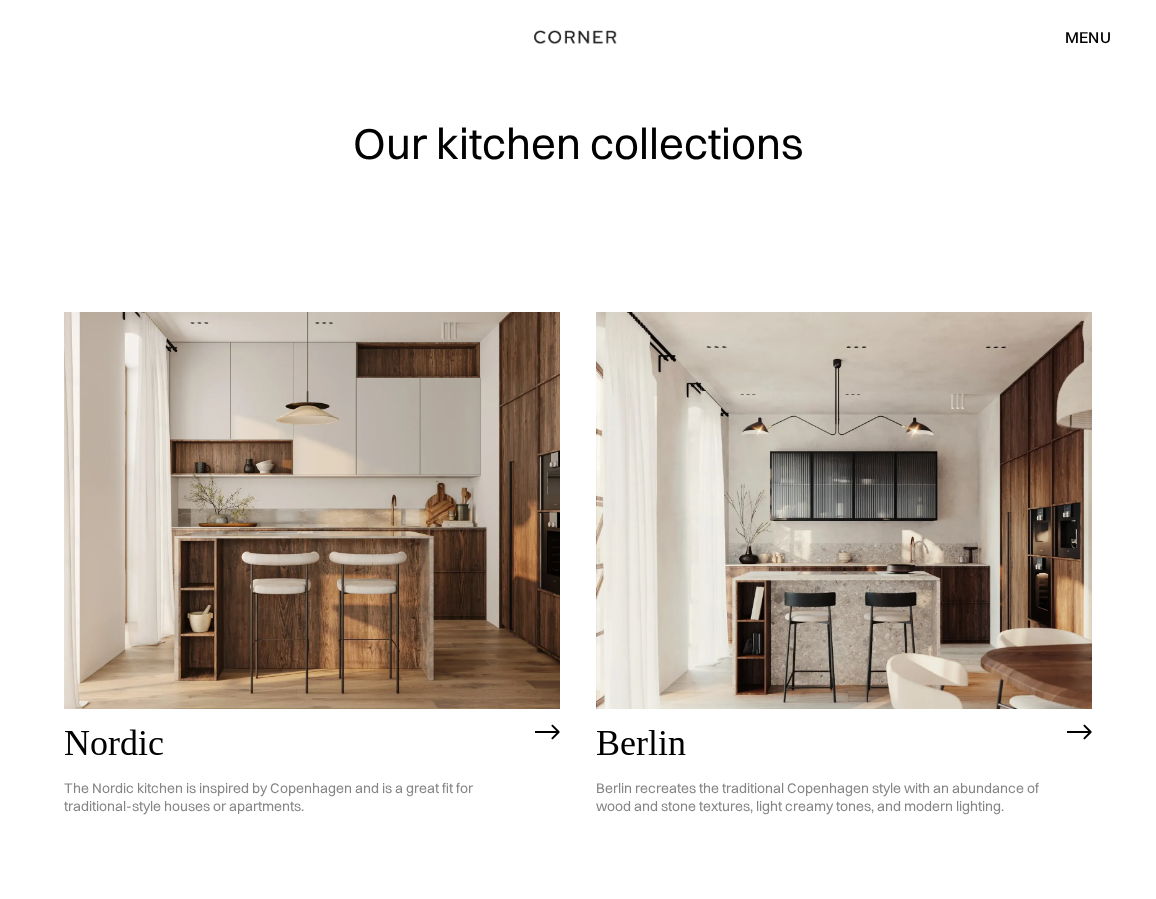 scroll, scrollTop: 0, scrollLeft: 0, axis: both 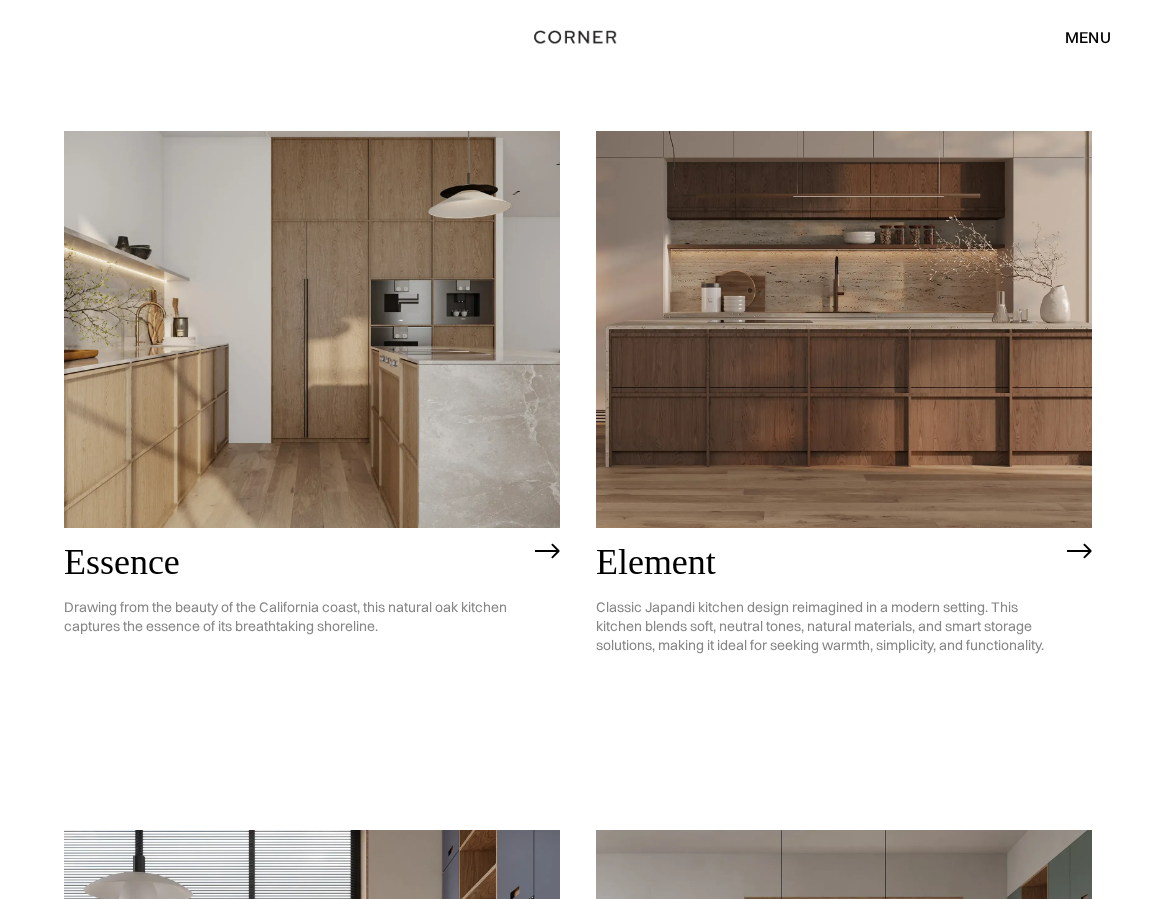 click at bounding box center (312, 329) 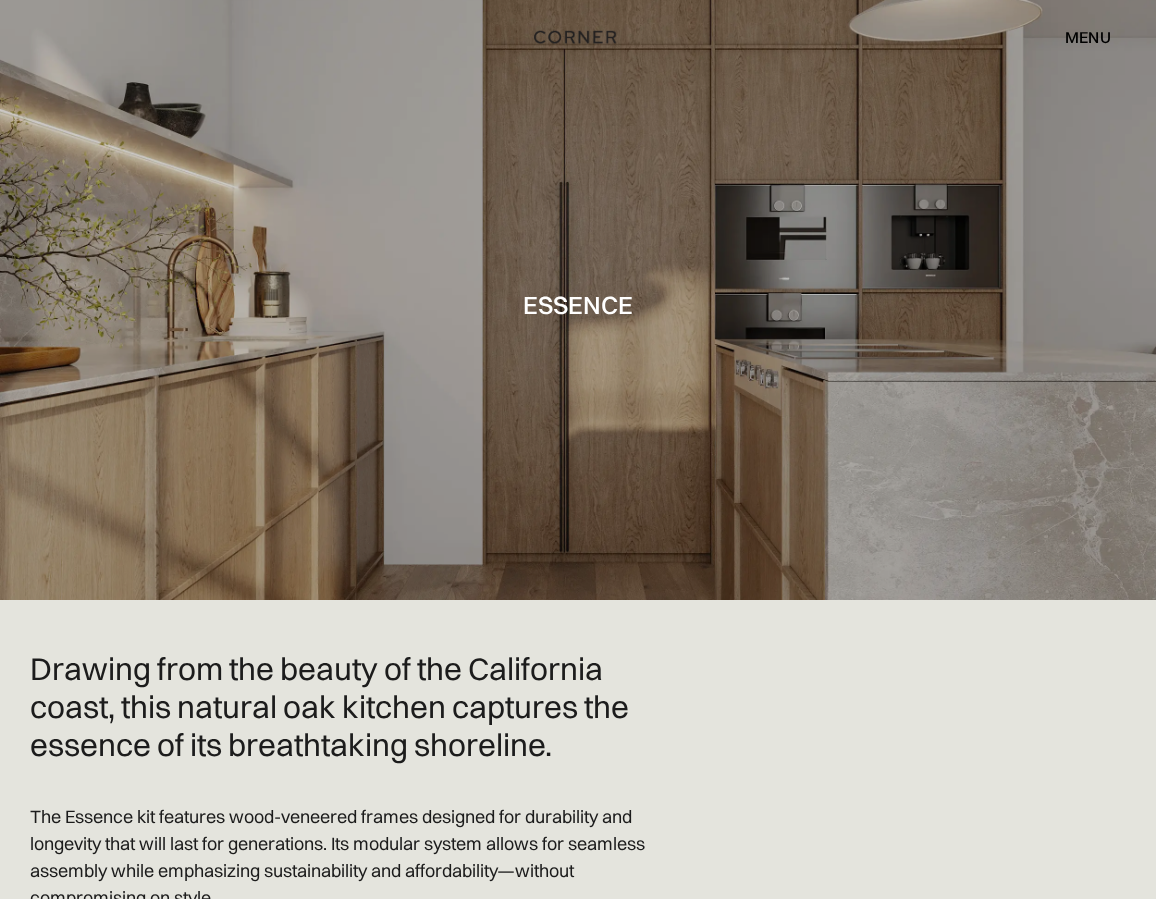 scroll, scrollTop: 0, scrollLeft: 0, axis: both 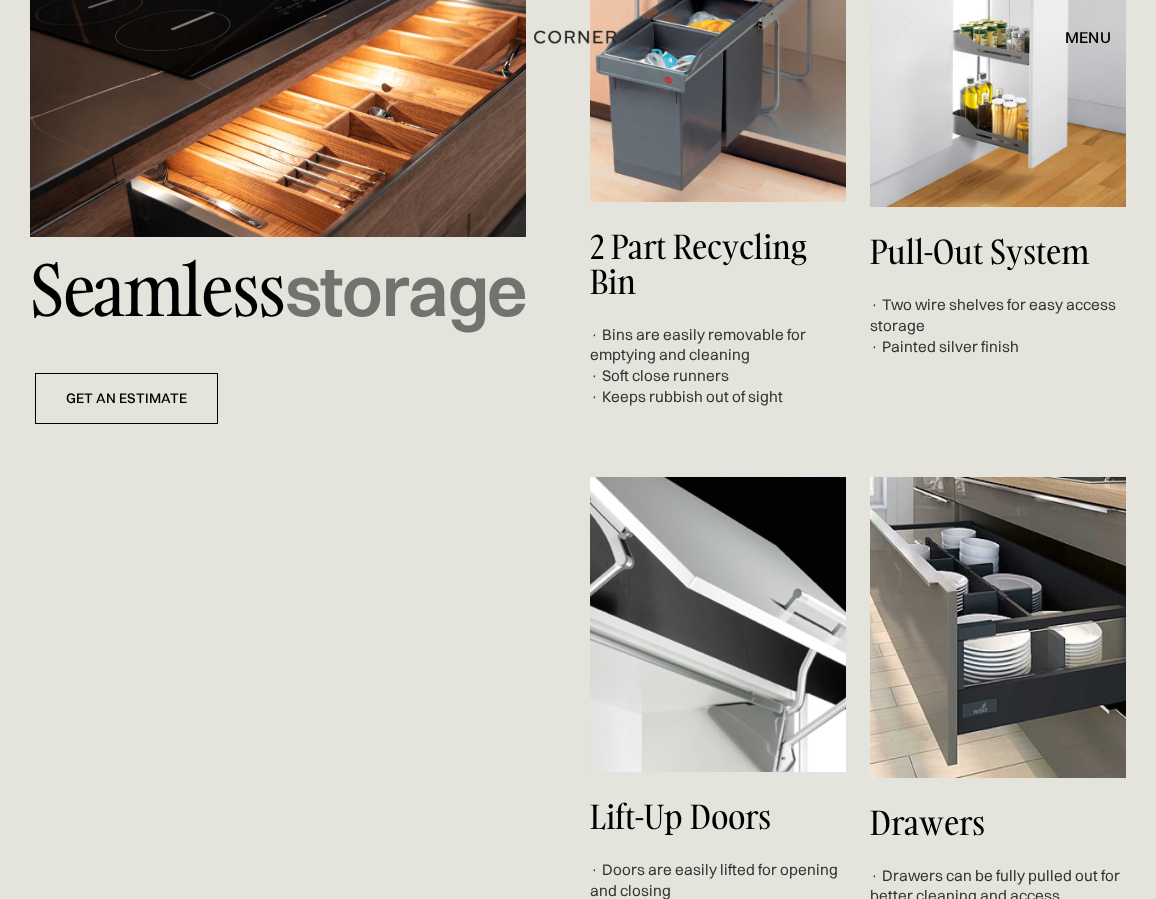 click on "menu" at bounding box center [1088, 37] 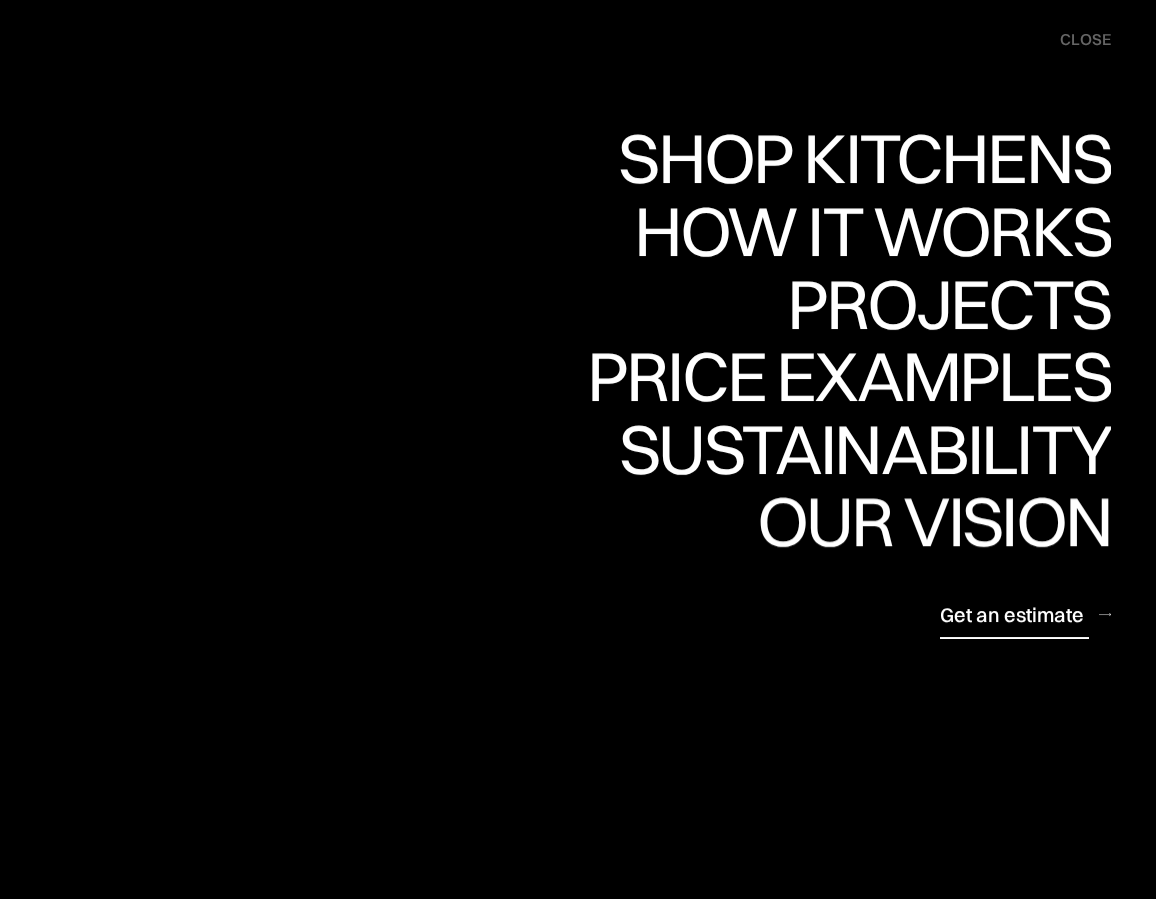 click on "Get an estimate" at bounding box center (1012, 614) 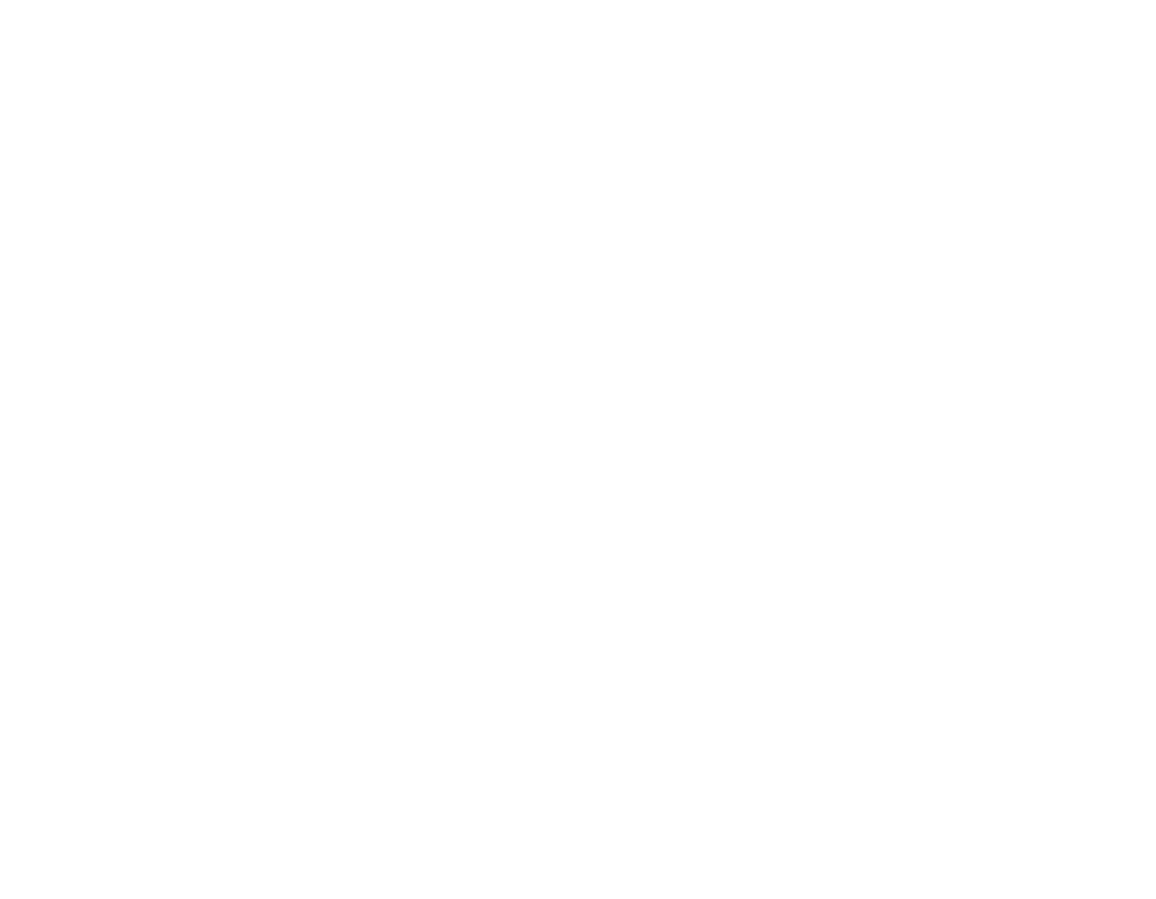 scroll, scrollTop: 0, scrollLeft: 0, axis: both 